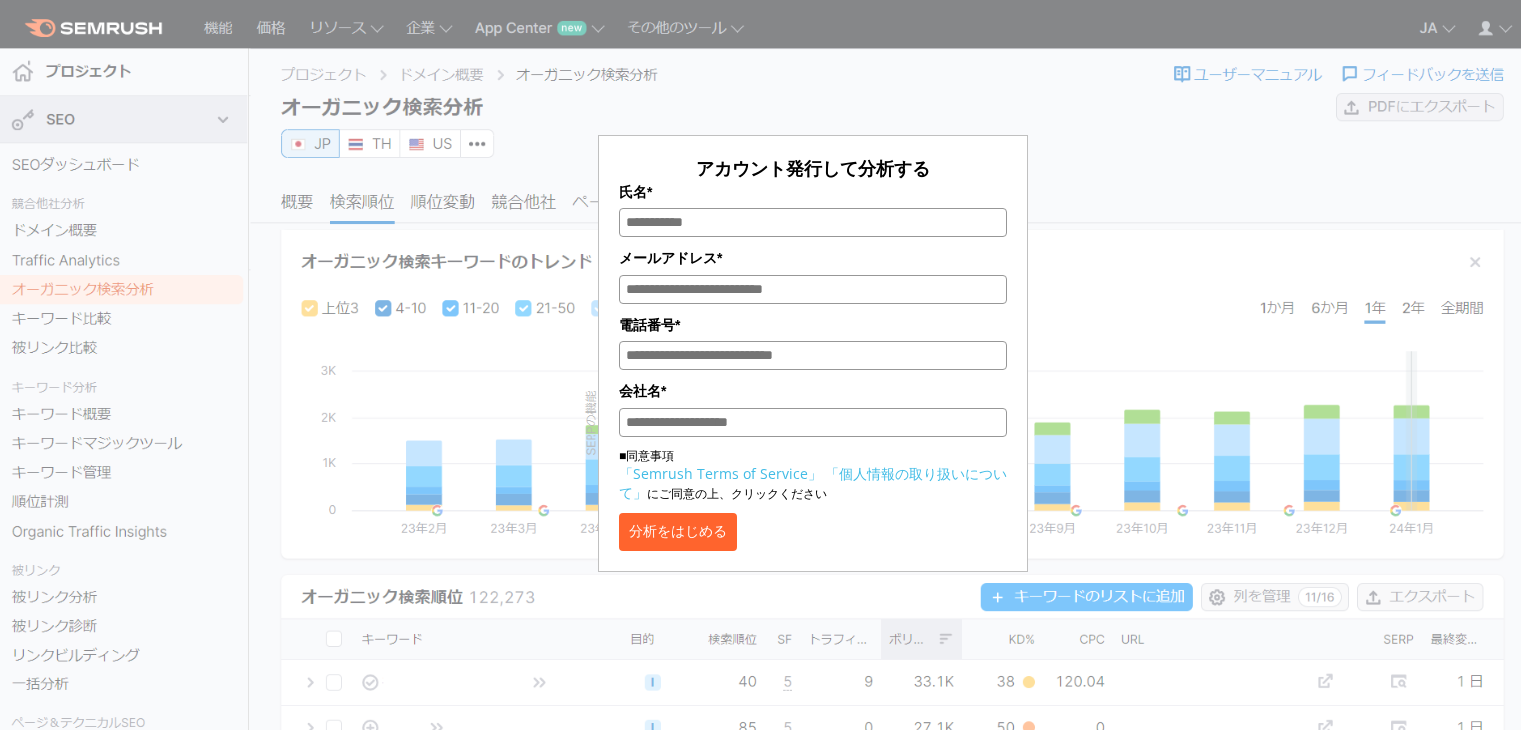 scroll, scrollTop: 0, scrollLeft: 0, axis: both 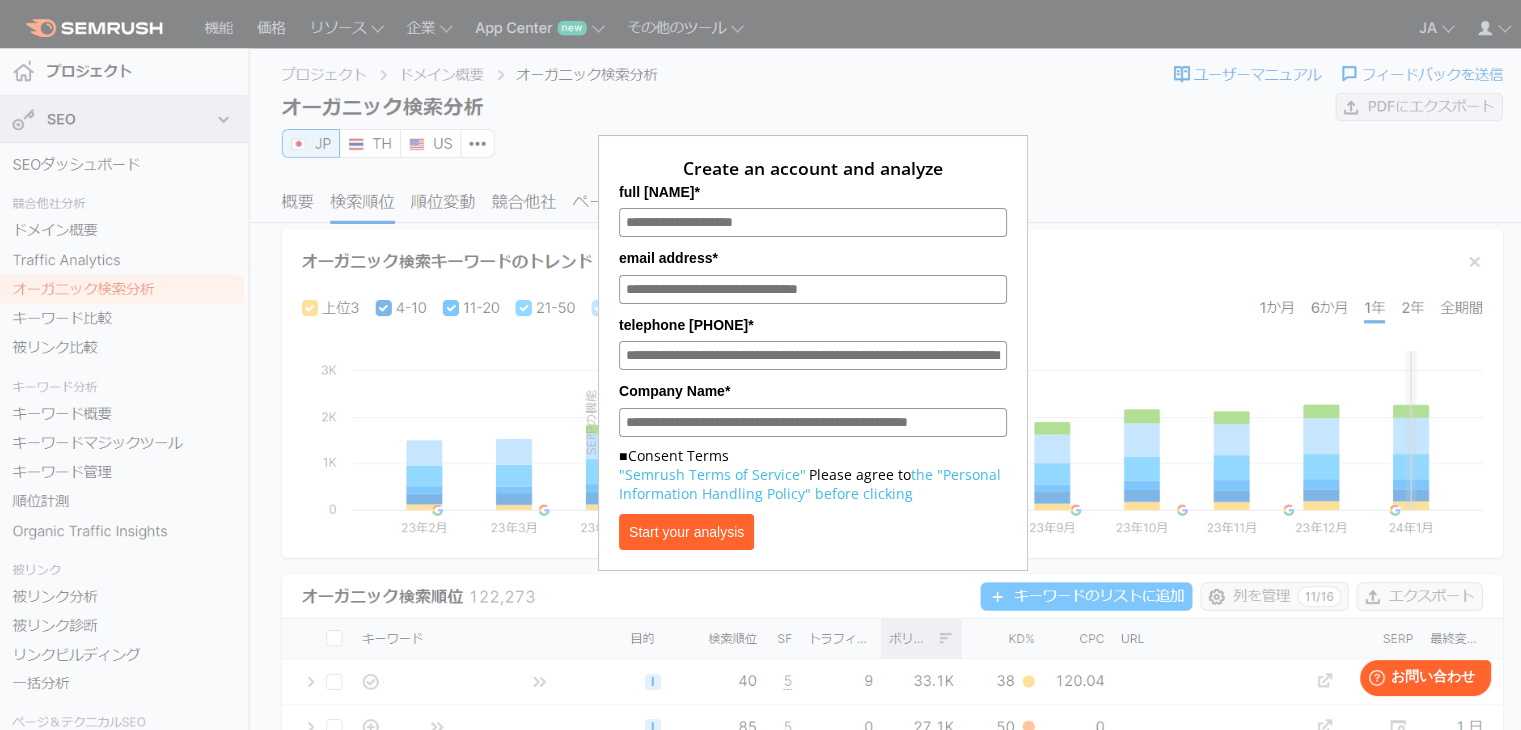 click on "[FULL NAME]*" at bounding box center [813, 222] 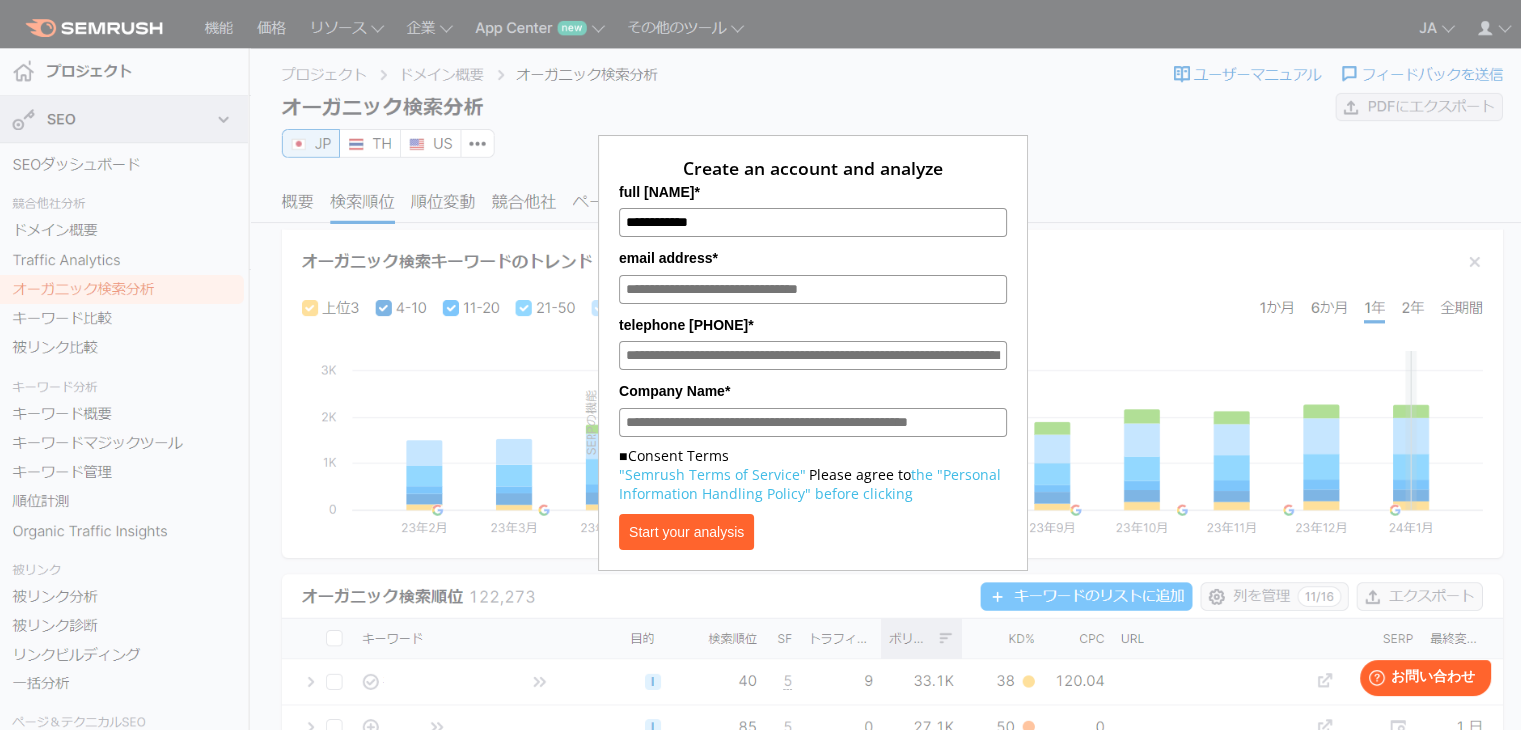 type on "**********" 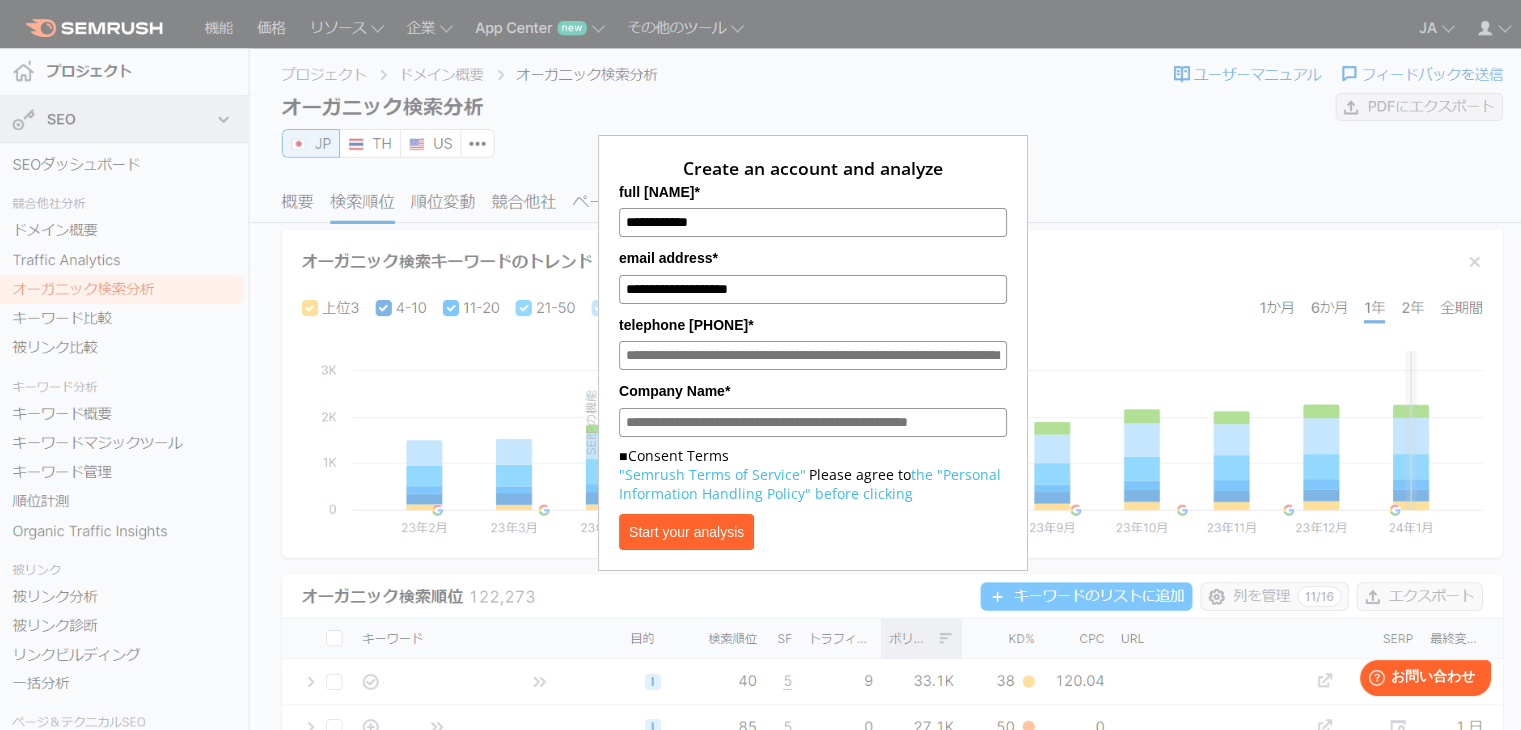 type on "**********" 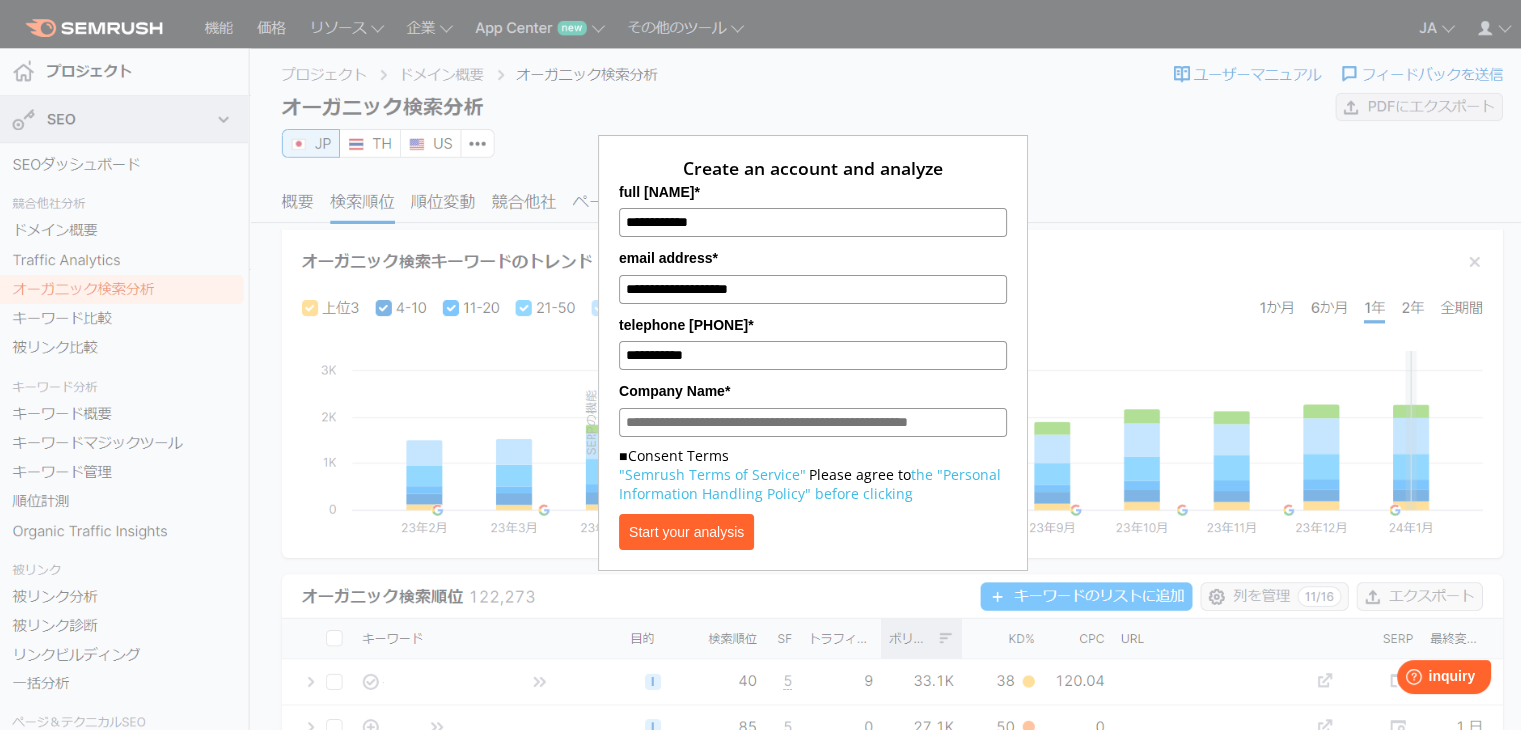 click on "**********" at bounding box center [813, 289] 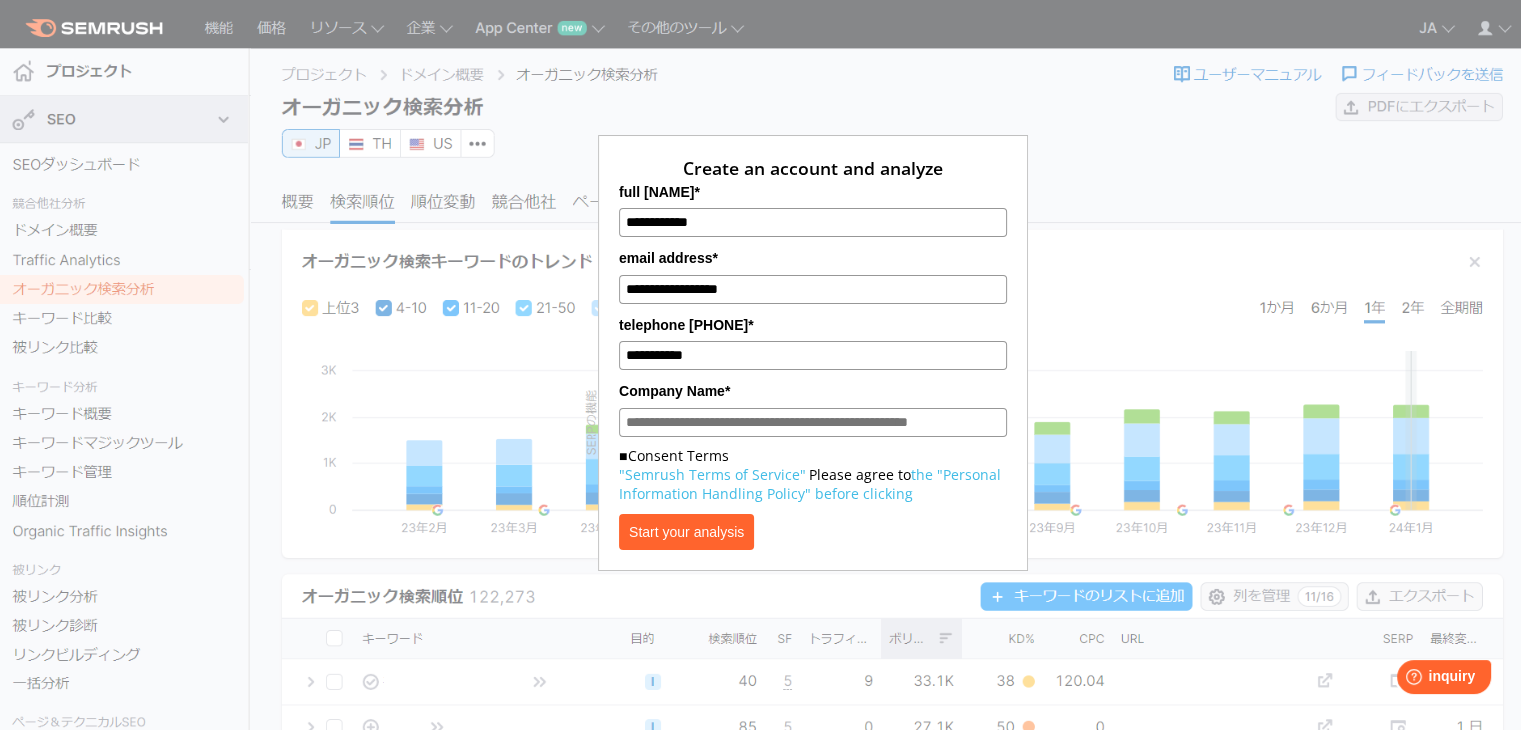 type on "**********" 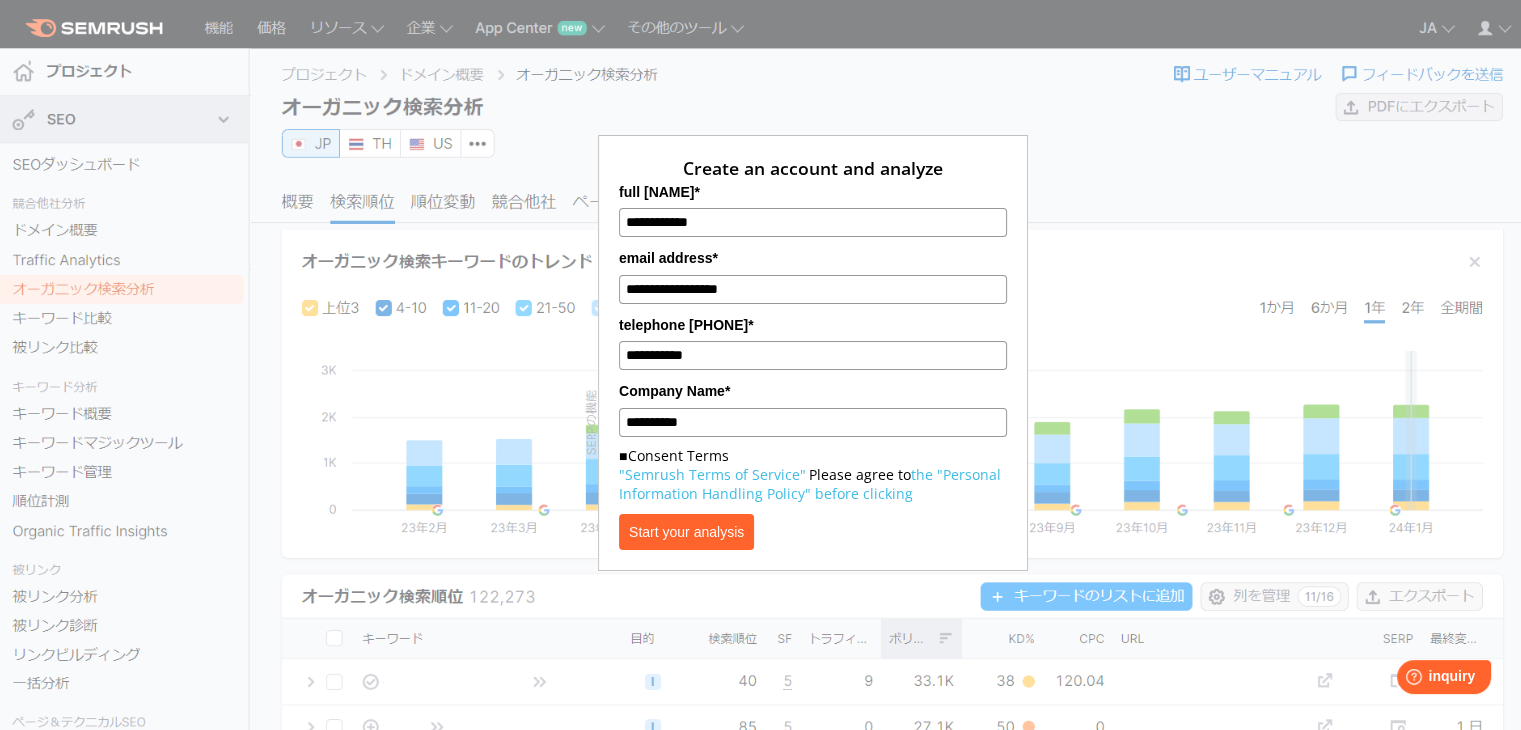type on "**********" 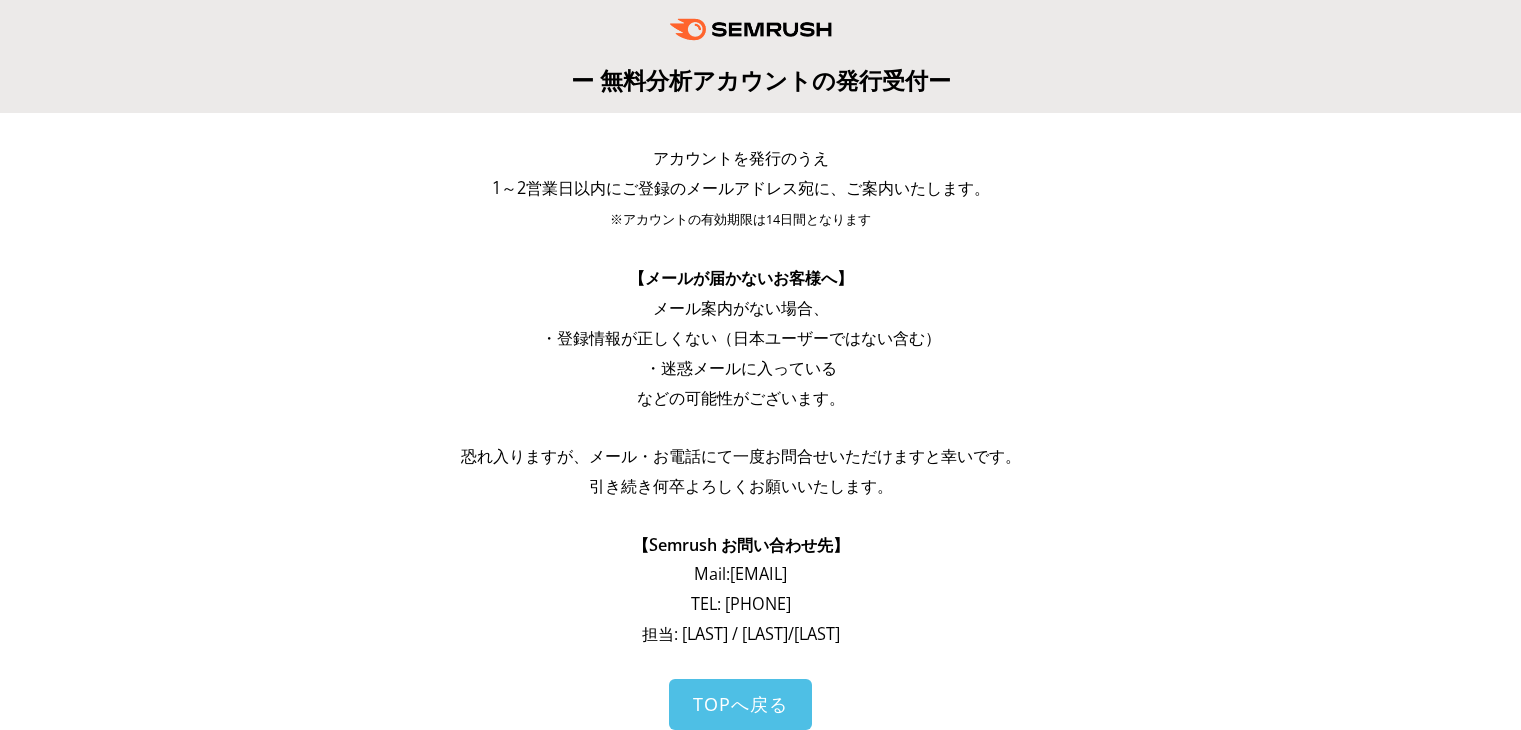 scroll, scrollTop: 0, scrollLeft: 0, axis: both 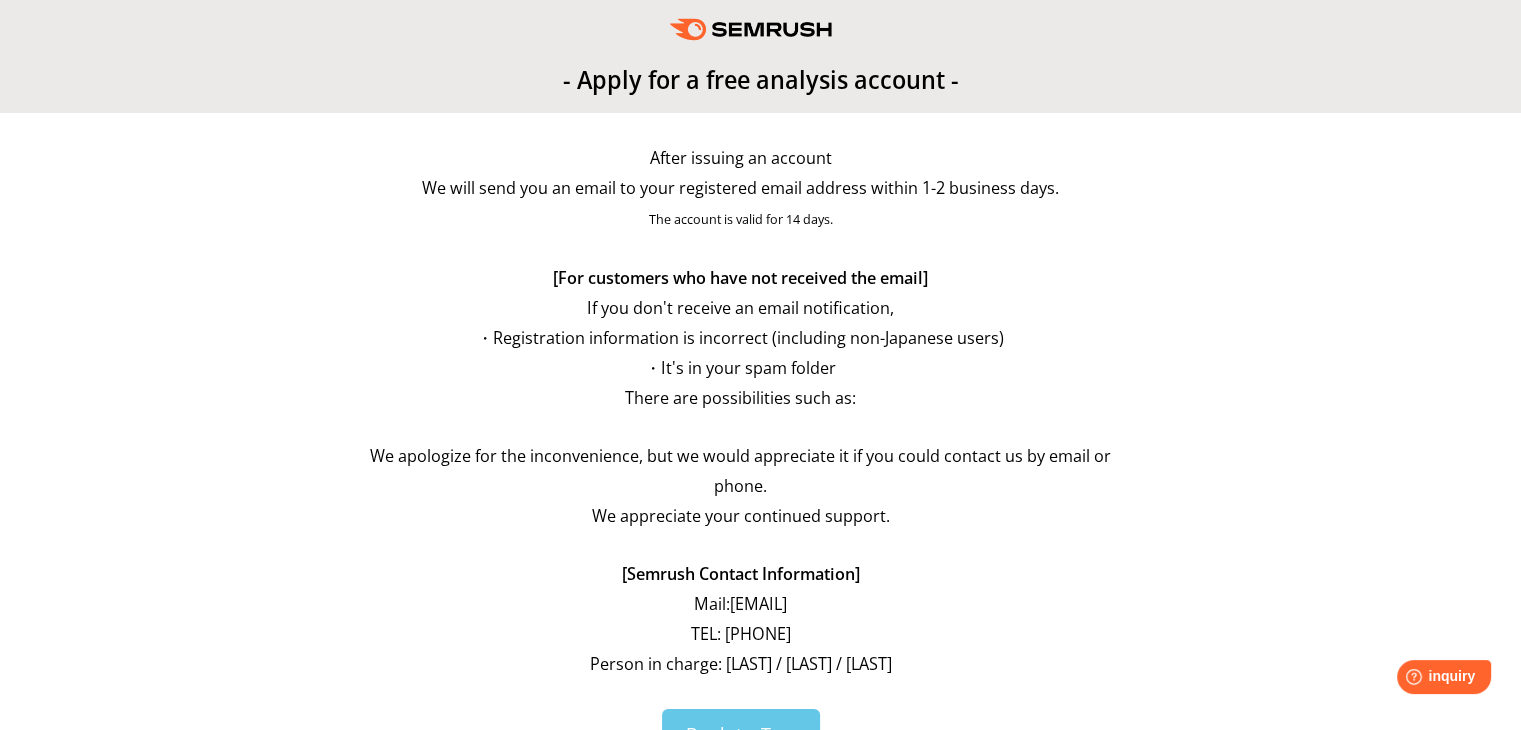 click on "Back to Top" at bounding box center [741, 734] 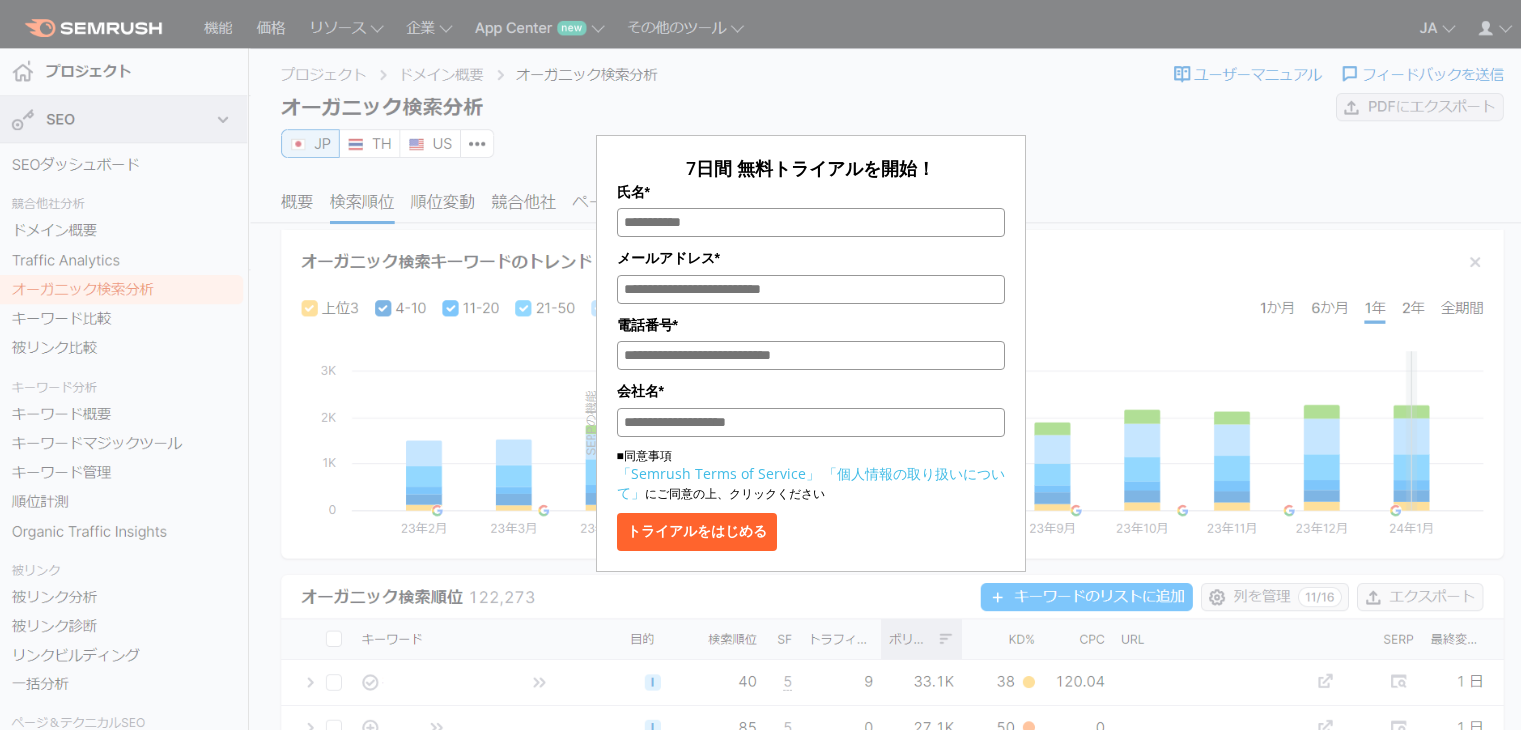 scroll, scrollTop: 0, scrollLeft: 0, axis: both 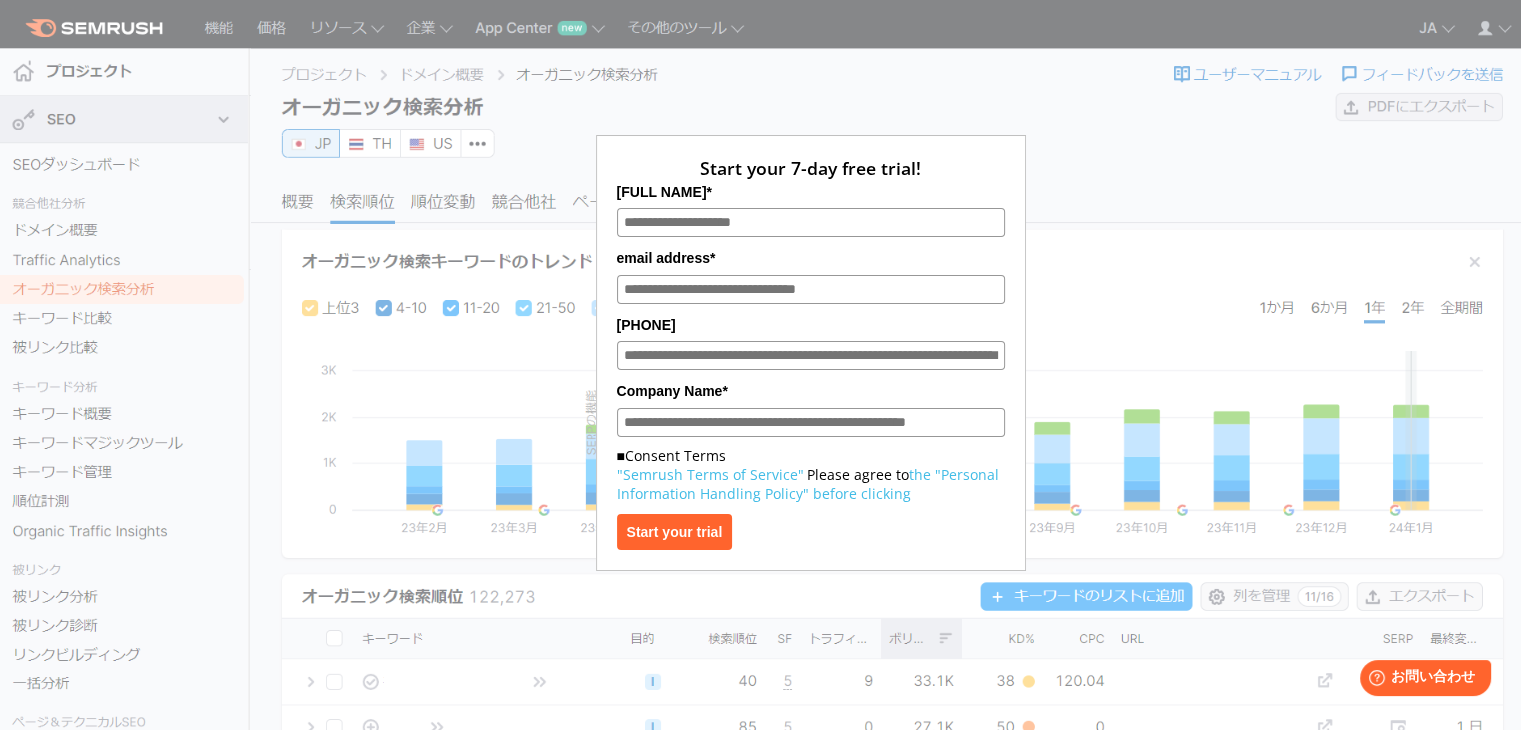 click on "Start your 7-day free trial!
[FIRST] [LAST]*
[EMAIL]
[PHONE]
Company Name*
■Consent Terms
"Semrush Terms of Service"
Please agree to
the "Personal Information Handling Policy" before clicking
Start your trial" at bounding box center [811, 340] 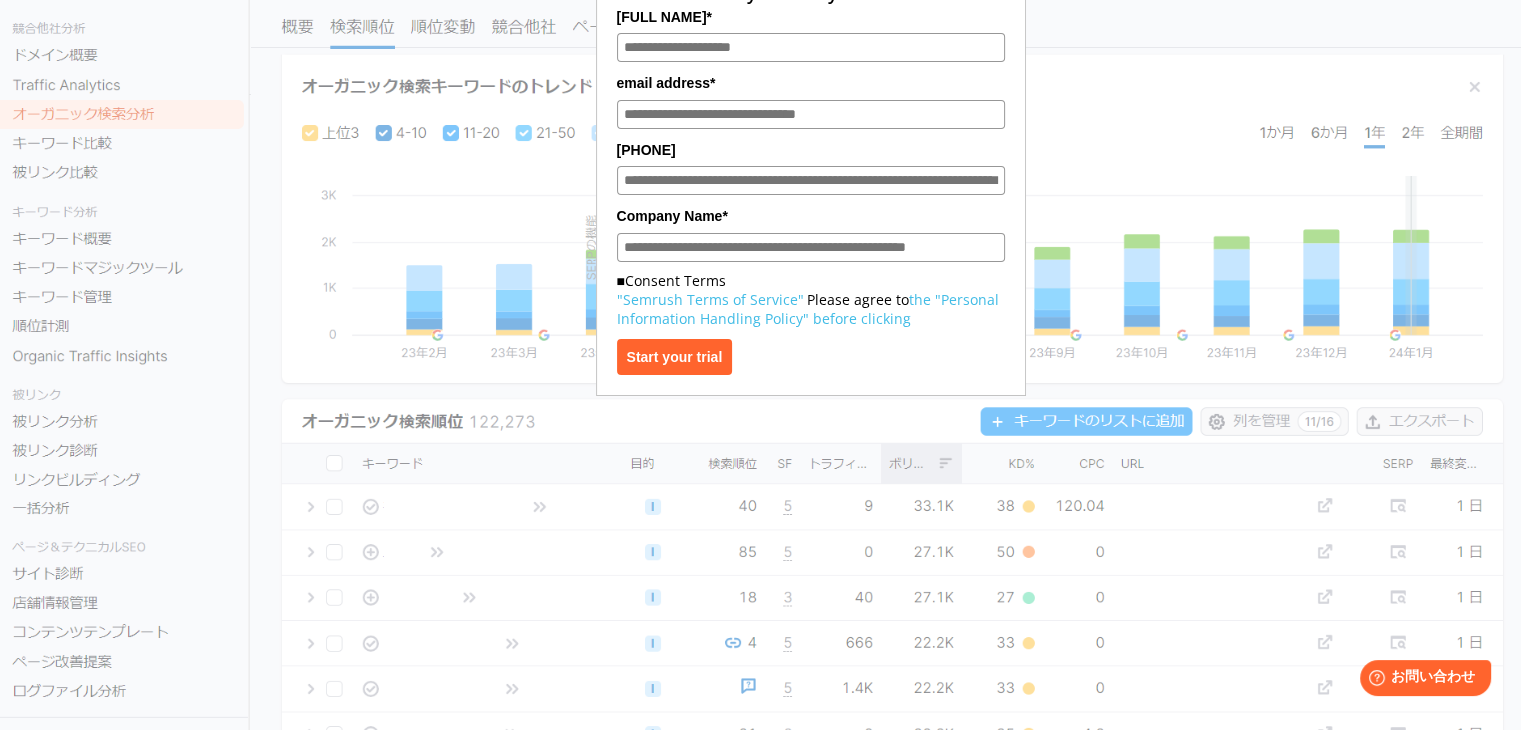 scroll, scrollTop: 0, scrollLeft: 0, axis: both 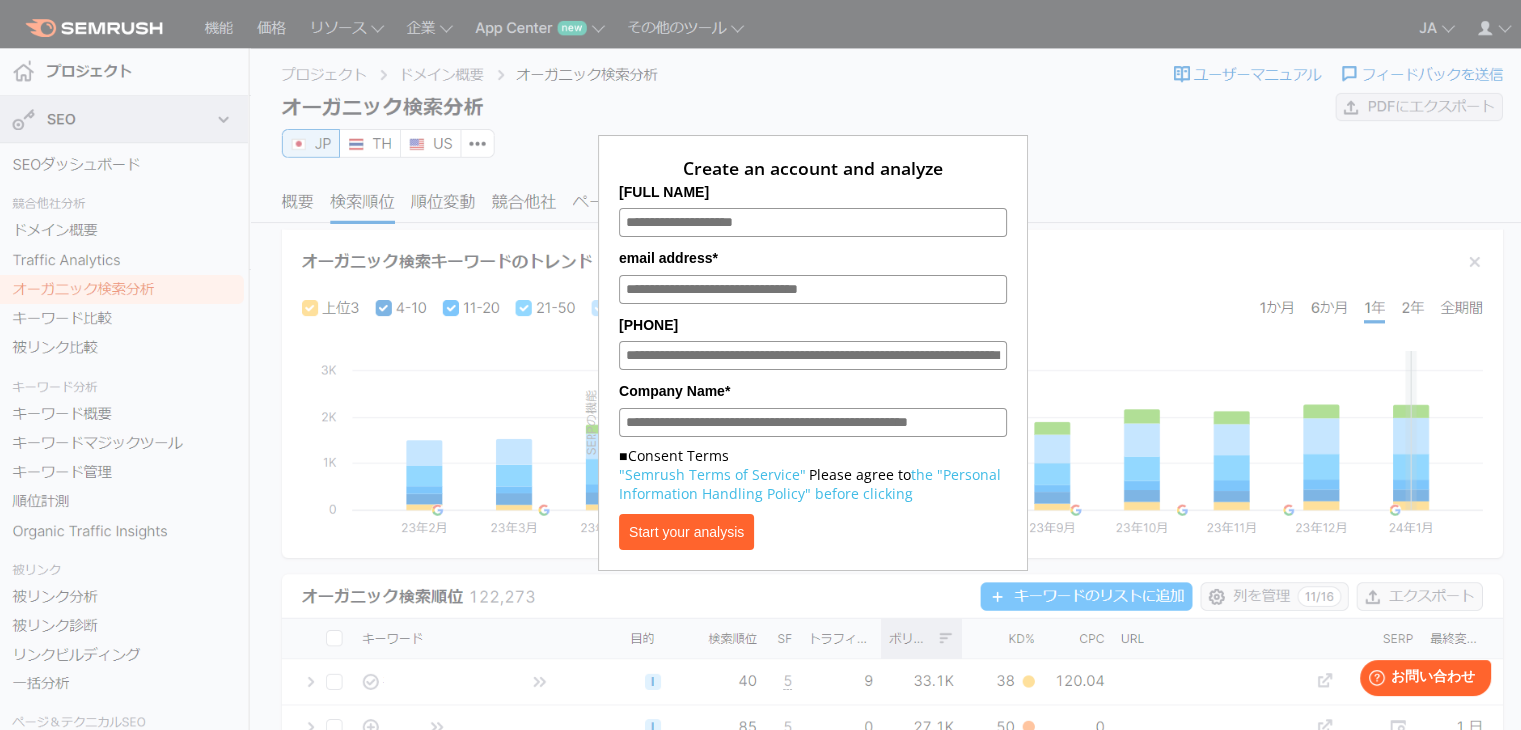 click on "Create an account and analyze
full name*
email address*
telephone number*
Company Name*
■Consent Terms
"Semrush Terms of Service"
Please agree to
the "Personal Information Handling Policy" before clicking
Start your analysis" at bounding box center [760, 503] 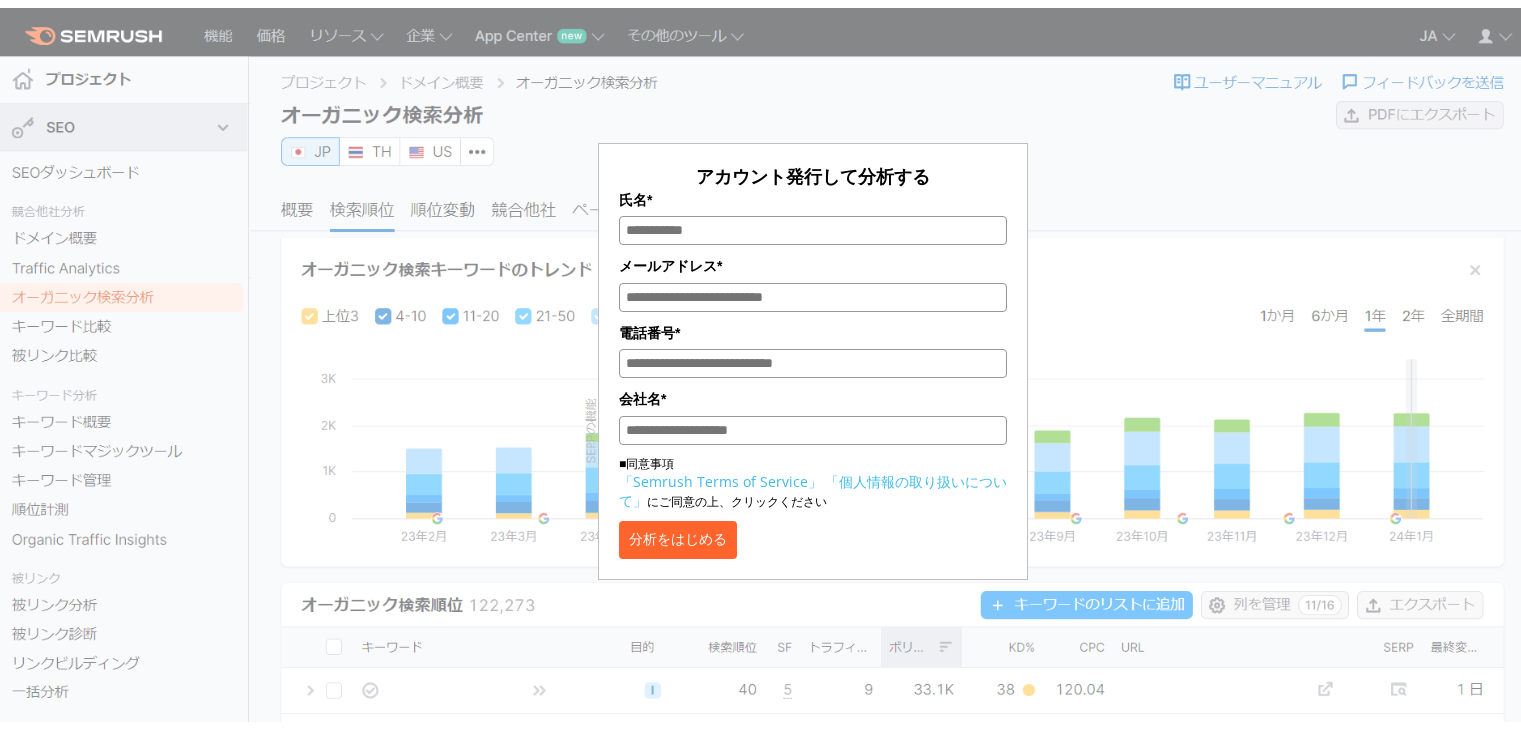 scroll, scrollTop: 0, scrollLeft: 0, axis: both 